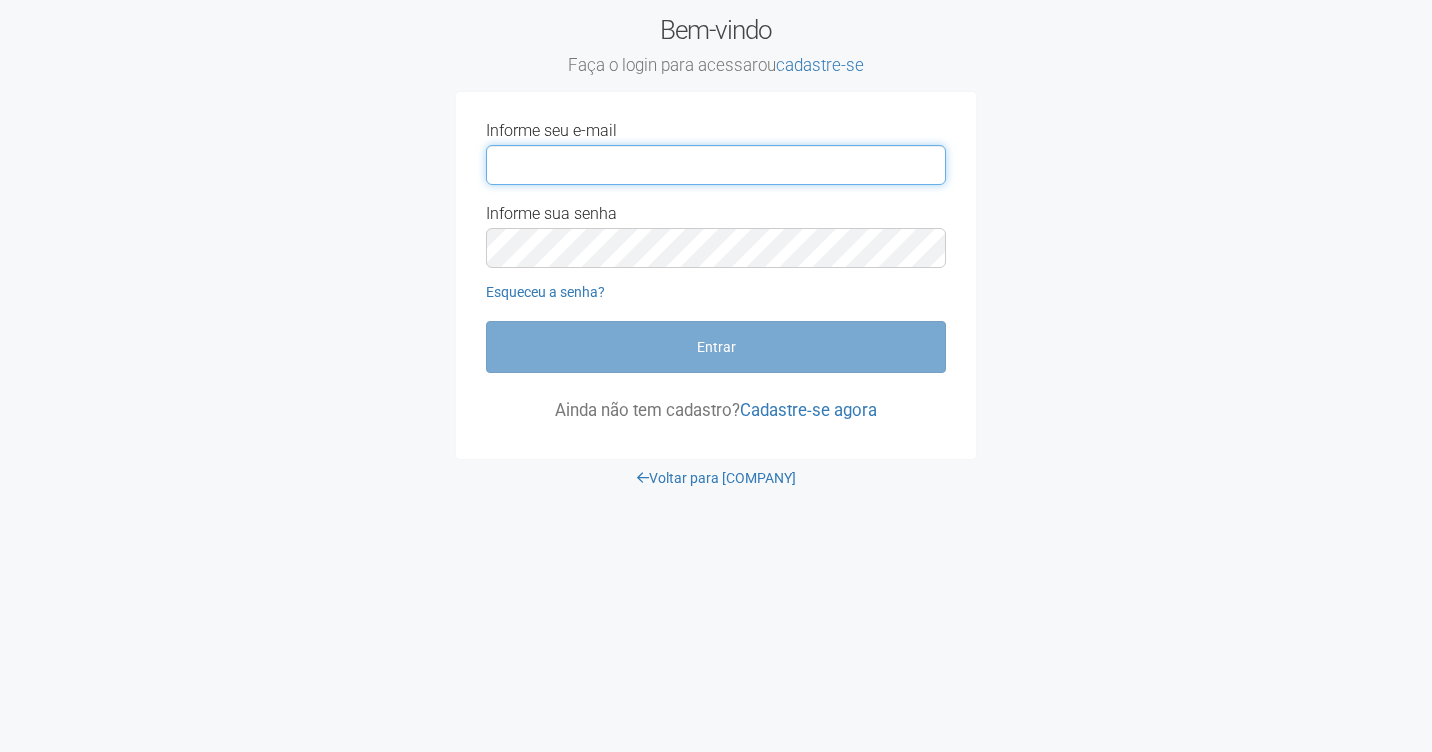 scroll, scrollTop: 0, scrollLeft: 0, axis: both 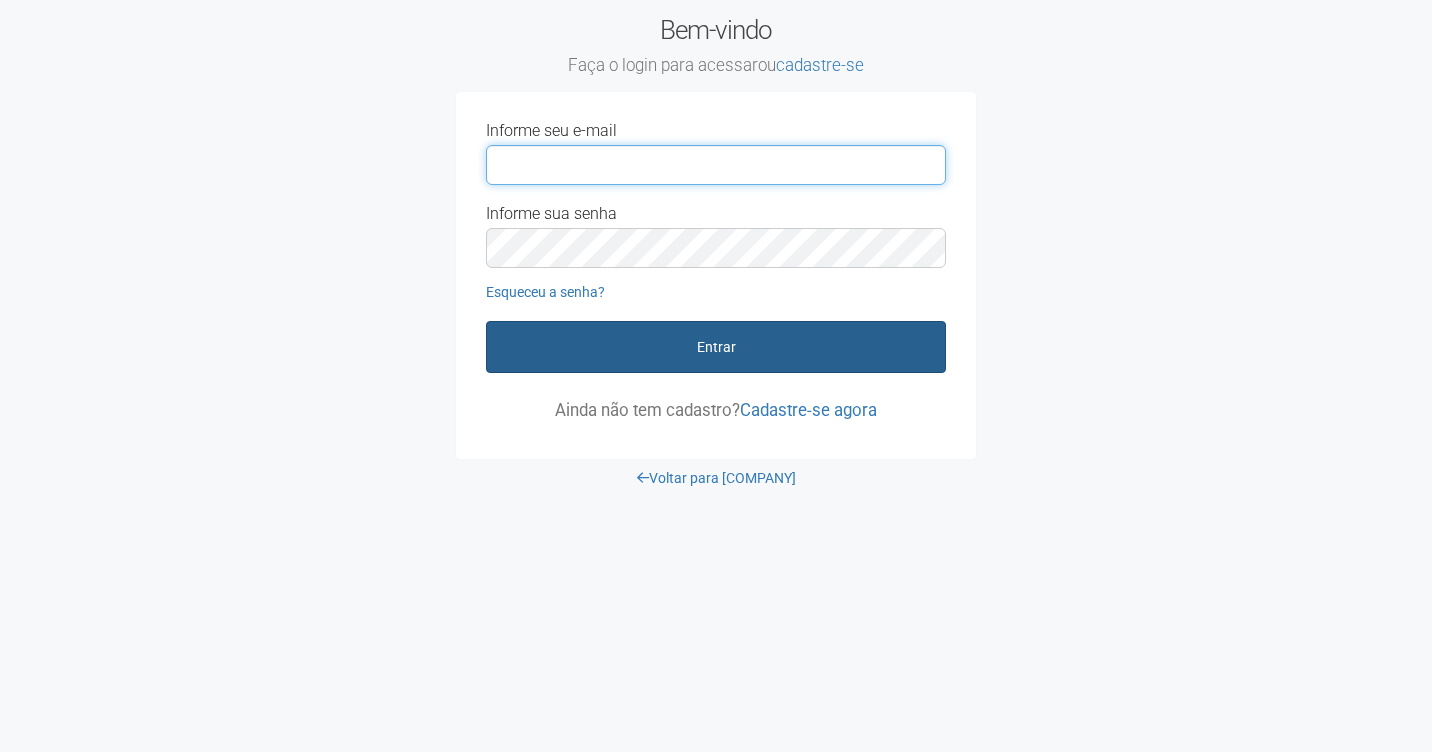 type on "**********" 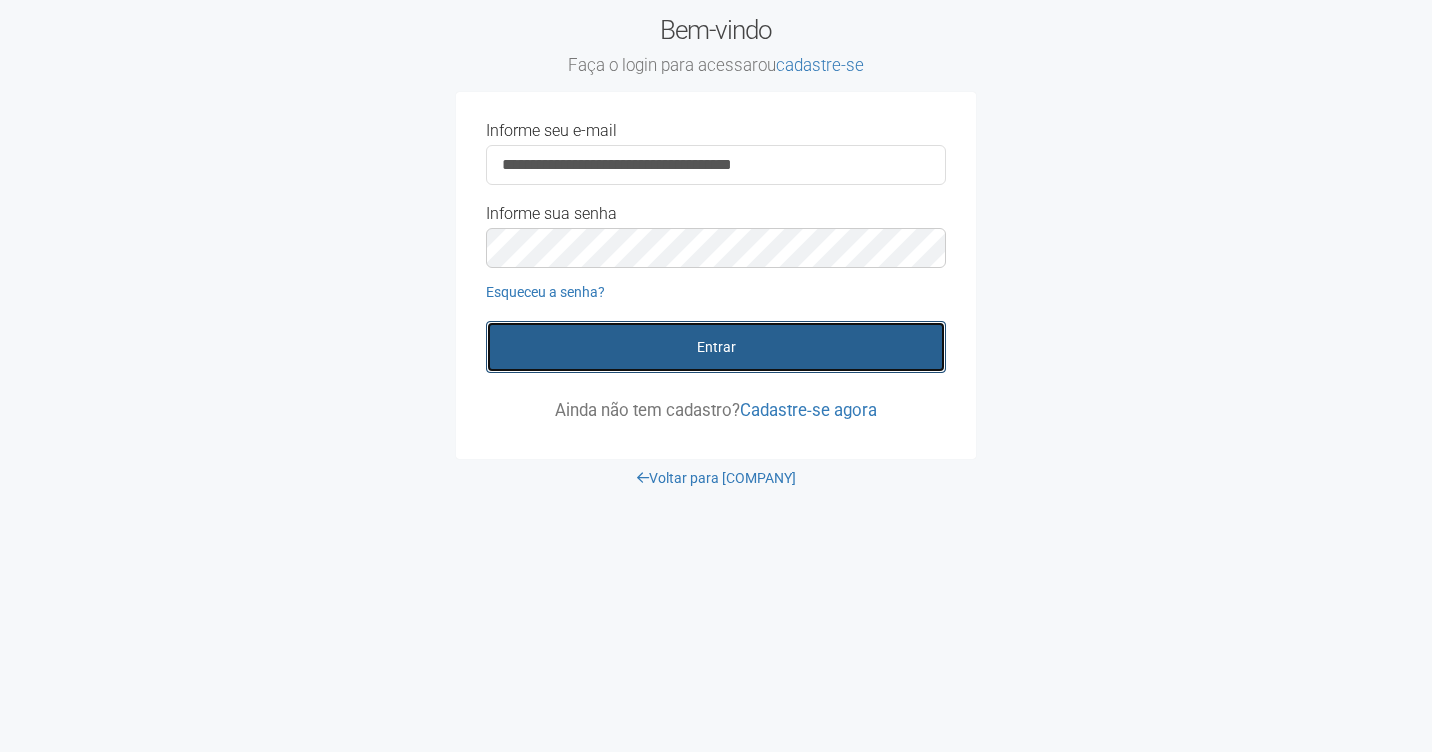 click on "Entrar" at bounding box center (716, 347) 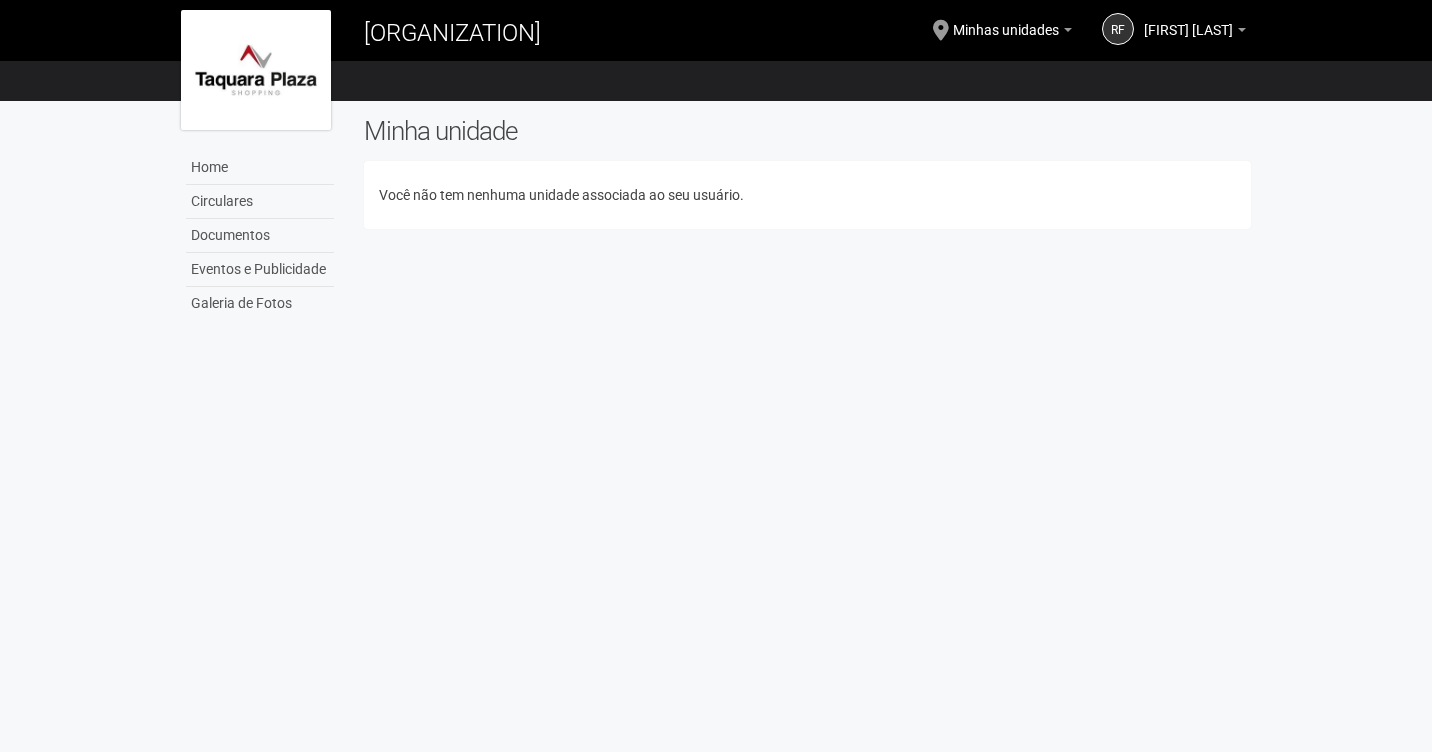 scroll, scrollTop: 0, scrollLeft: 0, axis: both 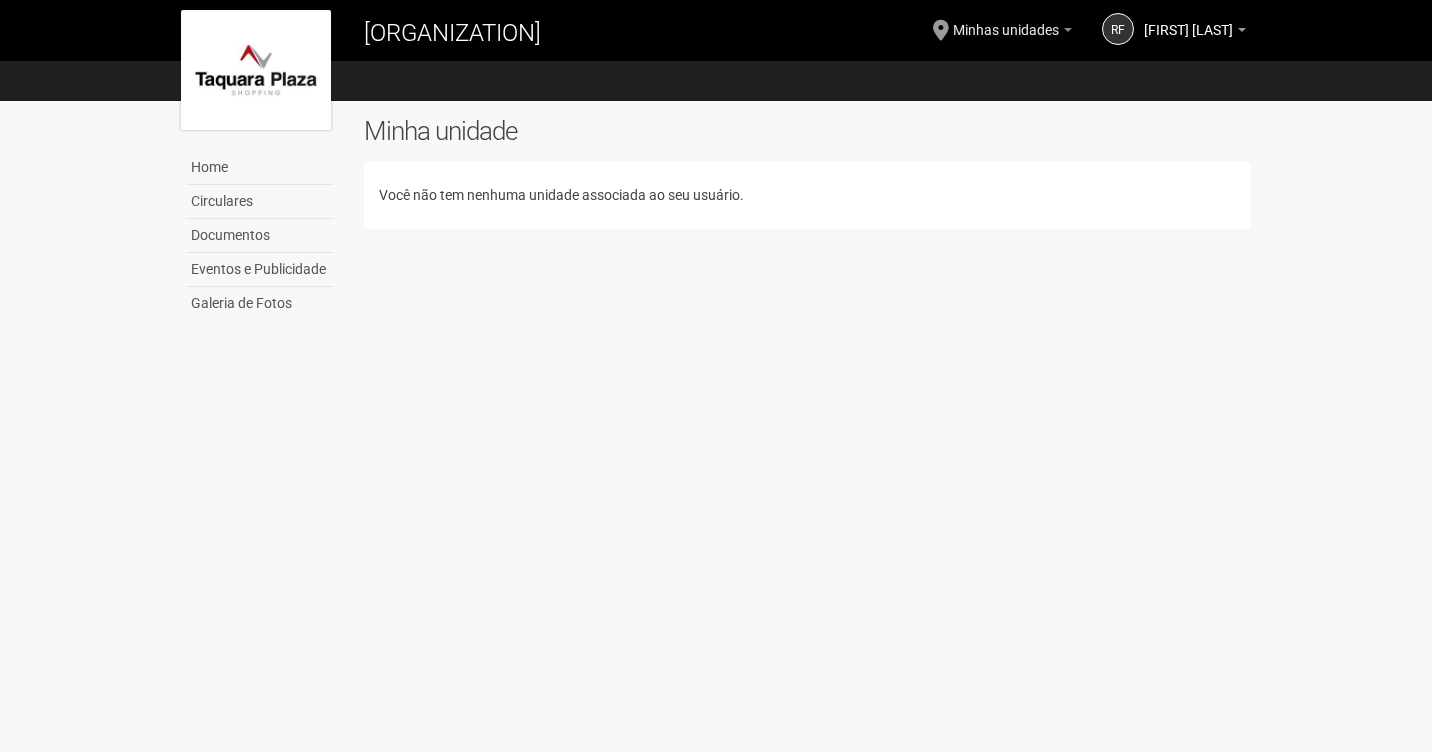 click on "Minhas unidades" at bounding box center [1194, 33] 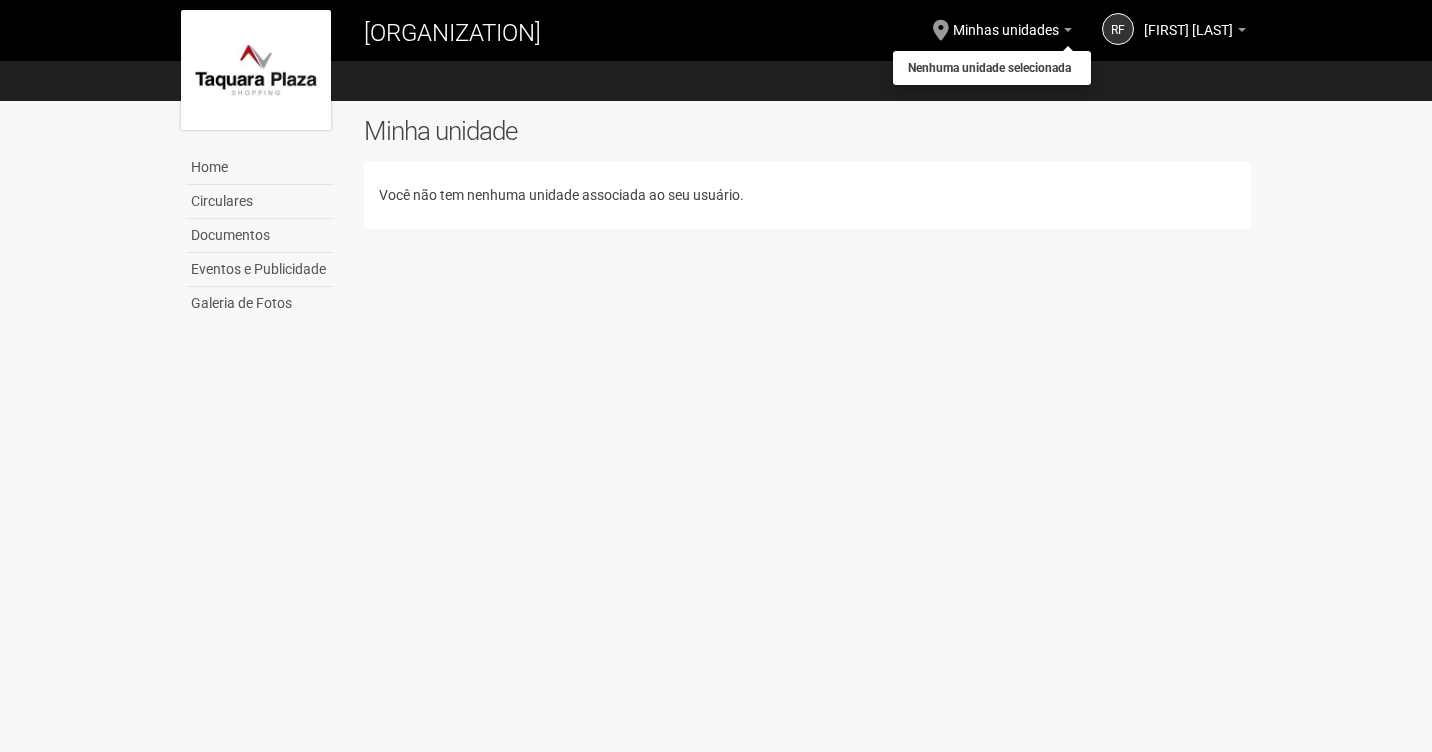 click on "Nenhuma unidade selecionada" at bounding box center (990, 68) 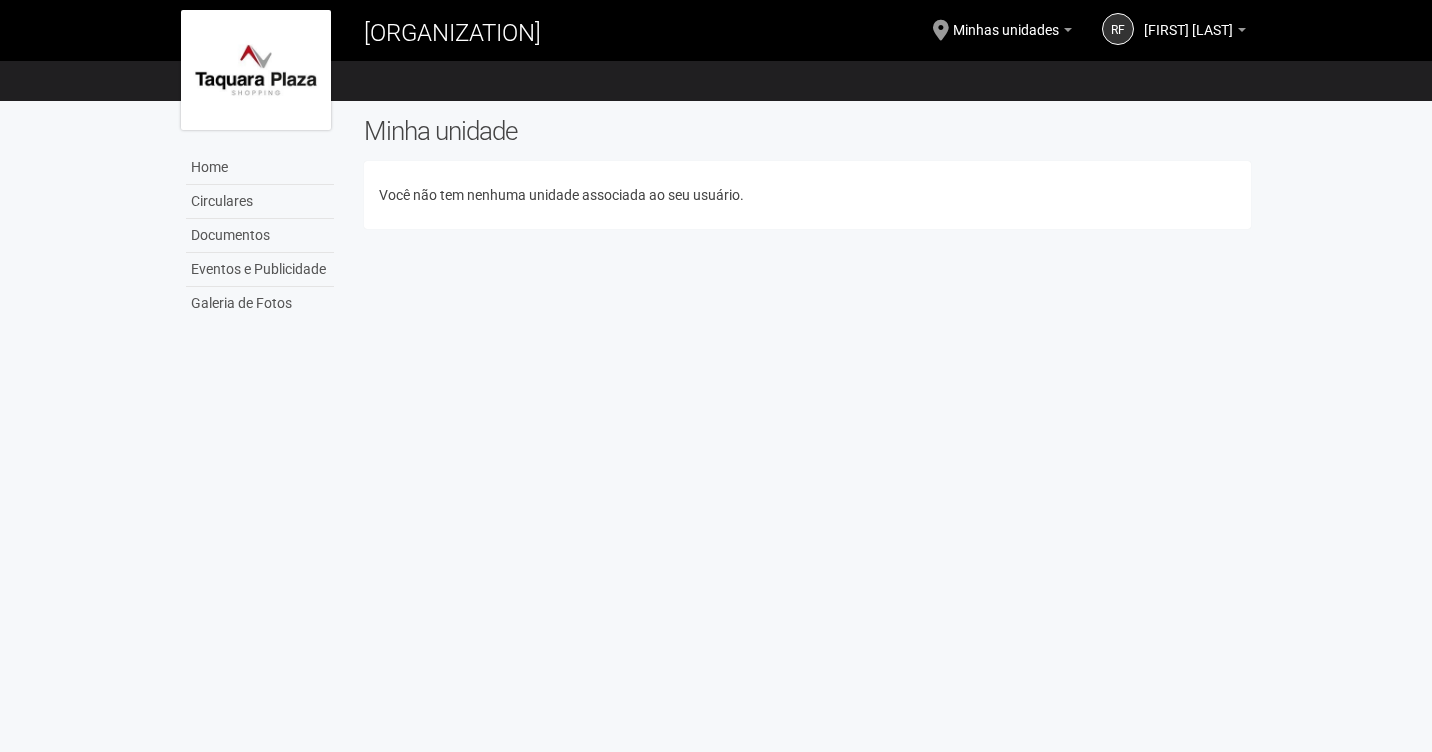 click on "Você não tem nenhuma unidade associada ao seu usuário." at bounding box center [807, 195] 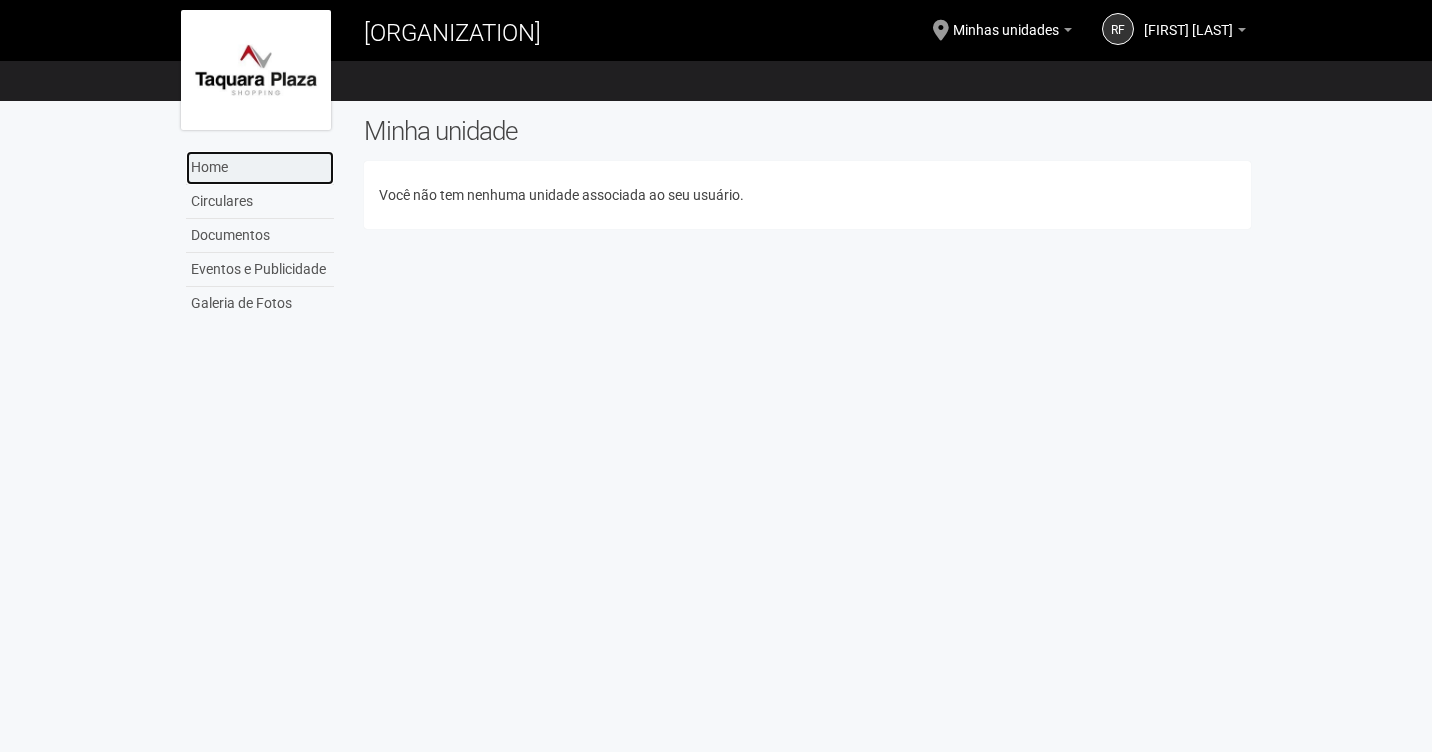 click on "Home" at bounding box center [260, 168] 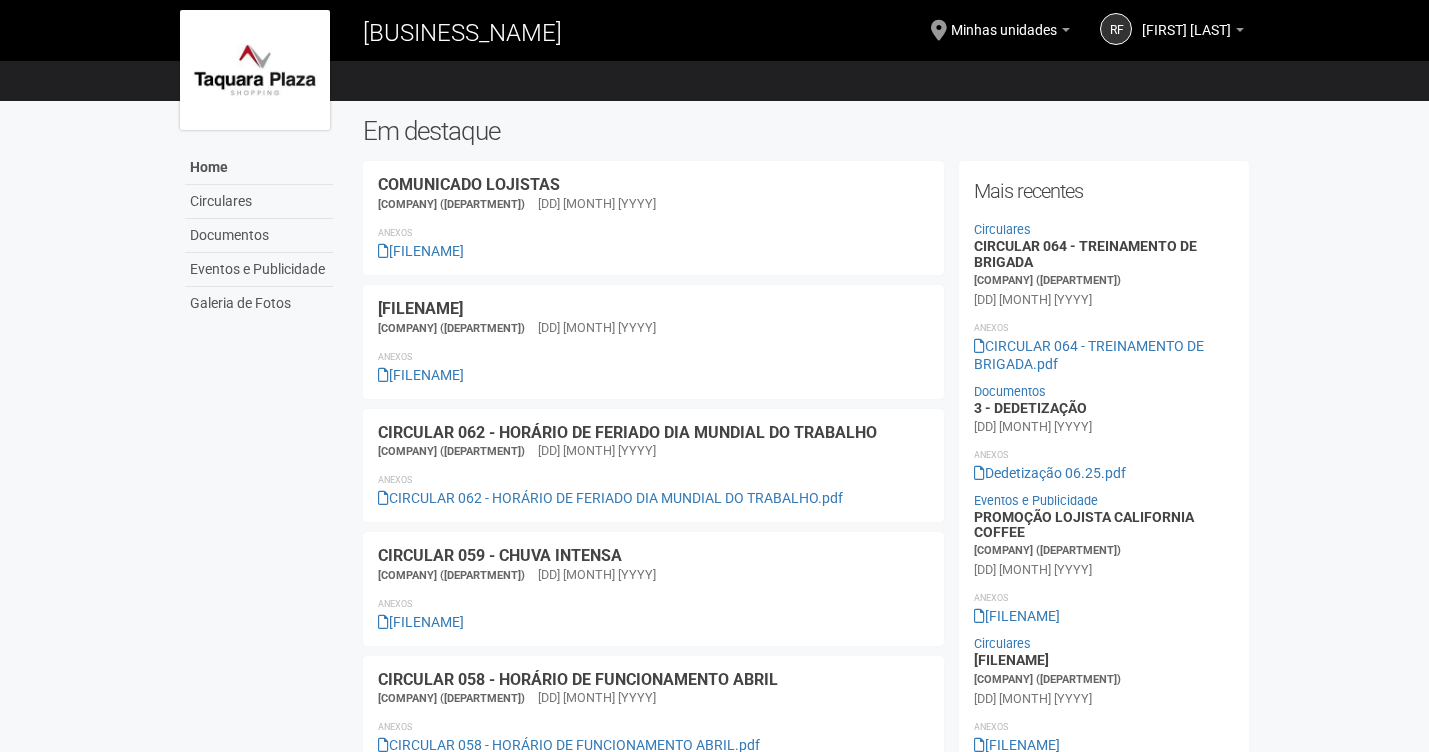 scroll, scrollTop: 0, scrollLeft: 0, axis: both 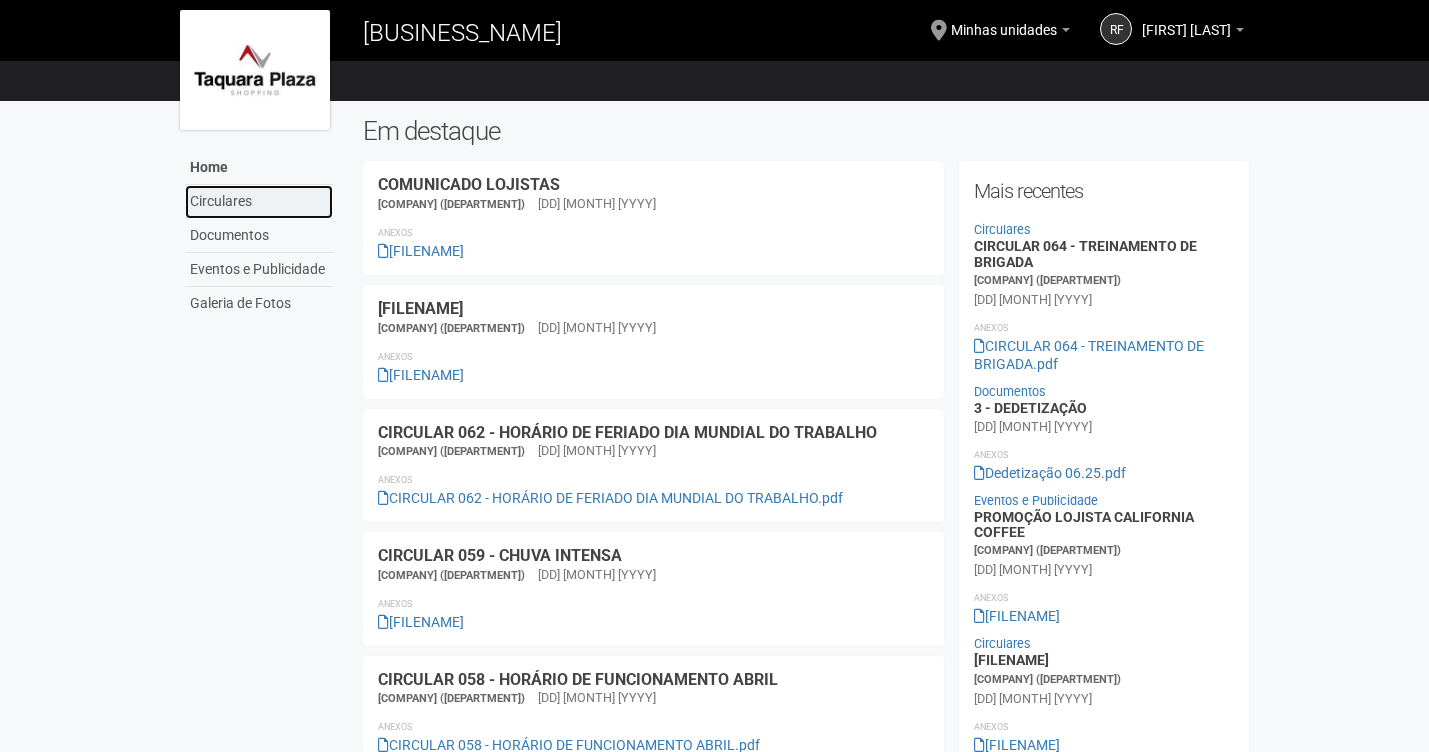 click on "Circulares" at bounding box center [259, 202] 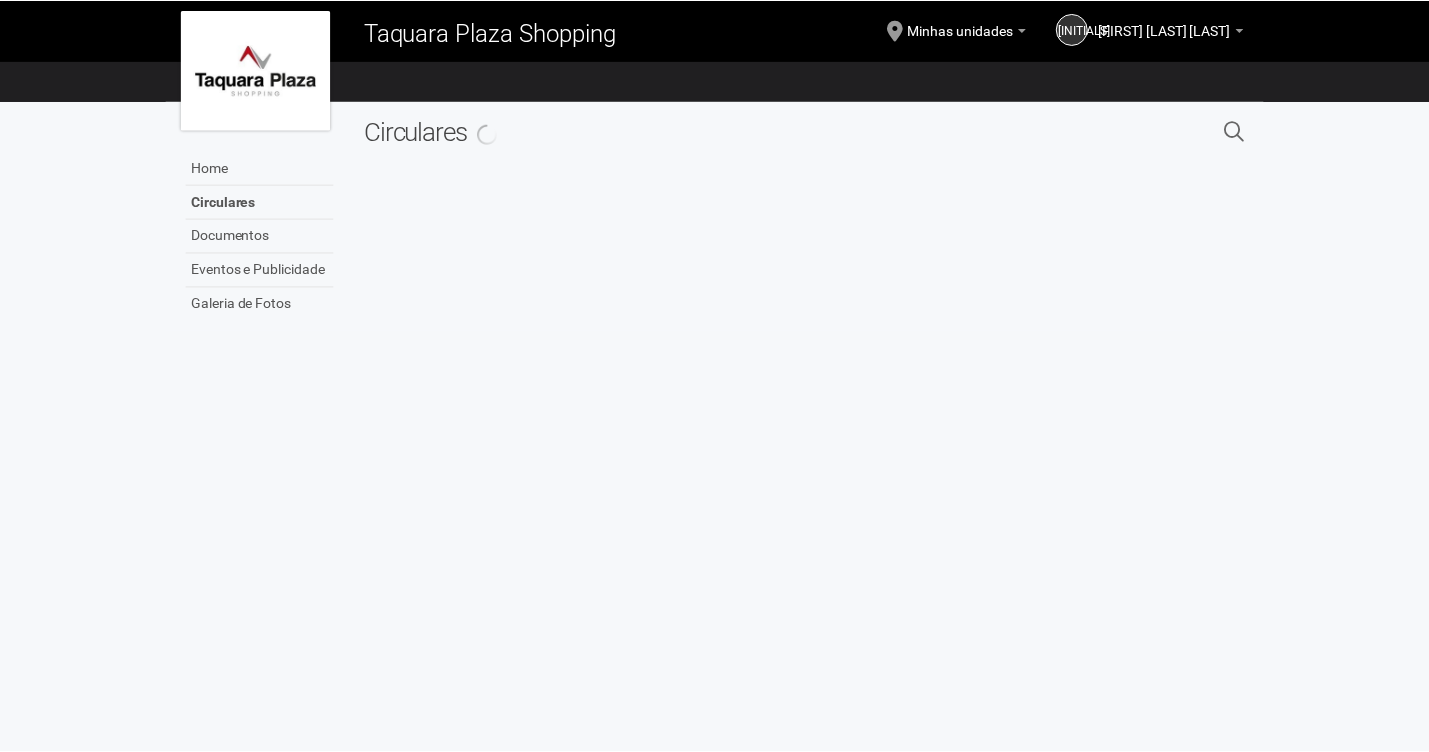 scroll, scrollTop: 0, scrollLeft: 0, axis: both 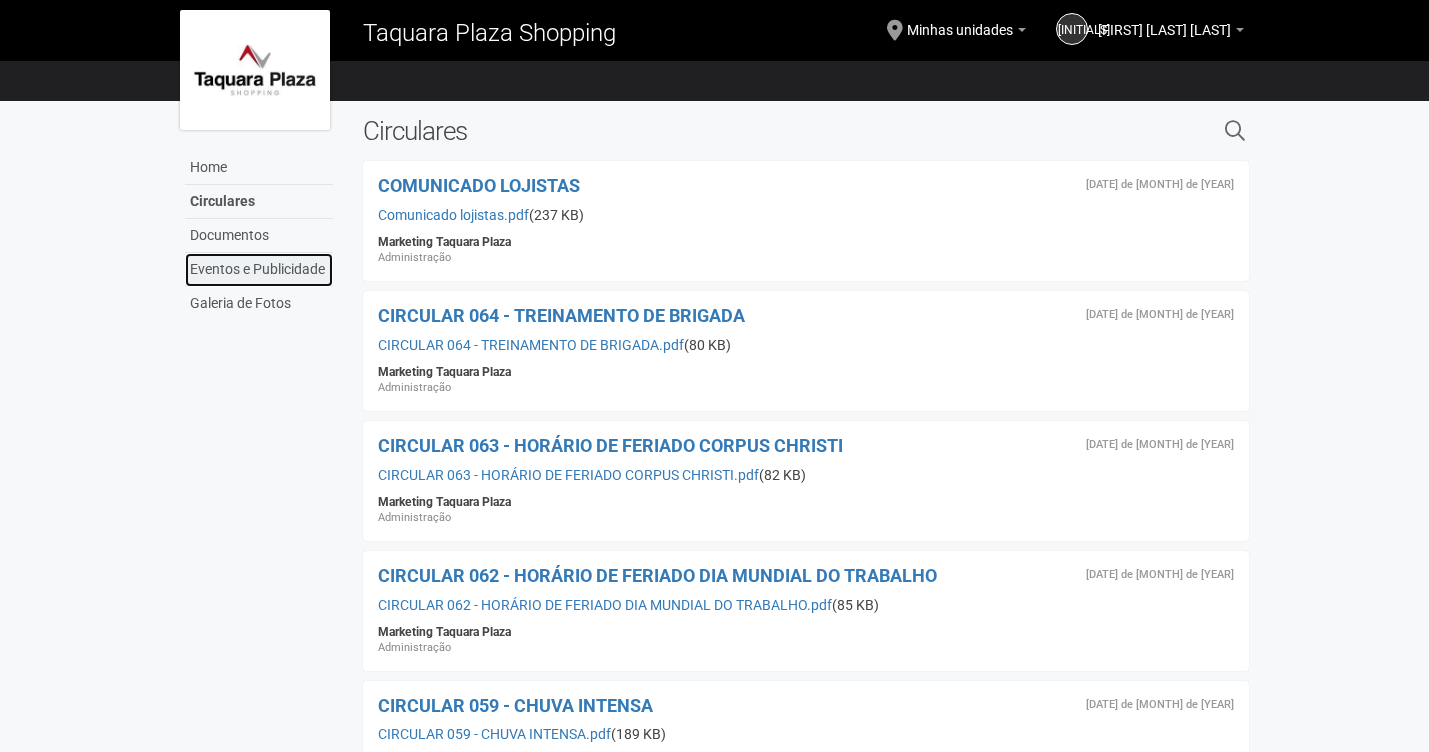 click on "Eventos e Publicidade" at bounding box center [259, 270] 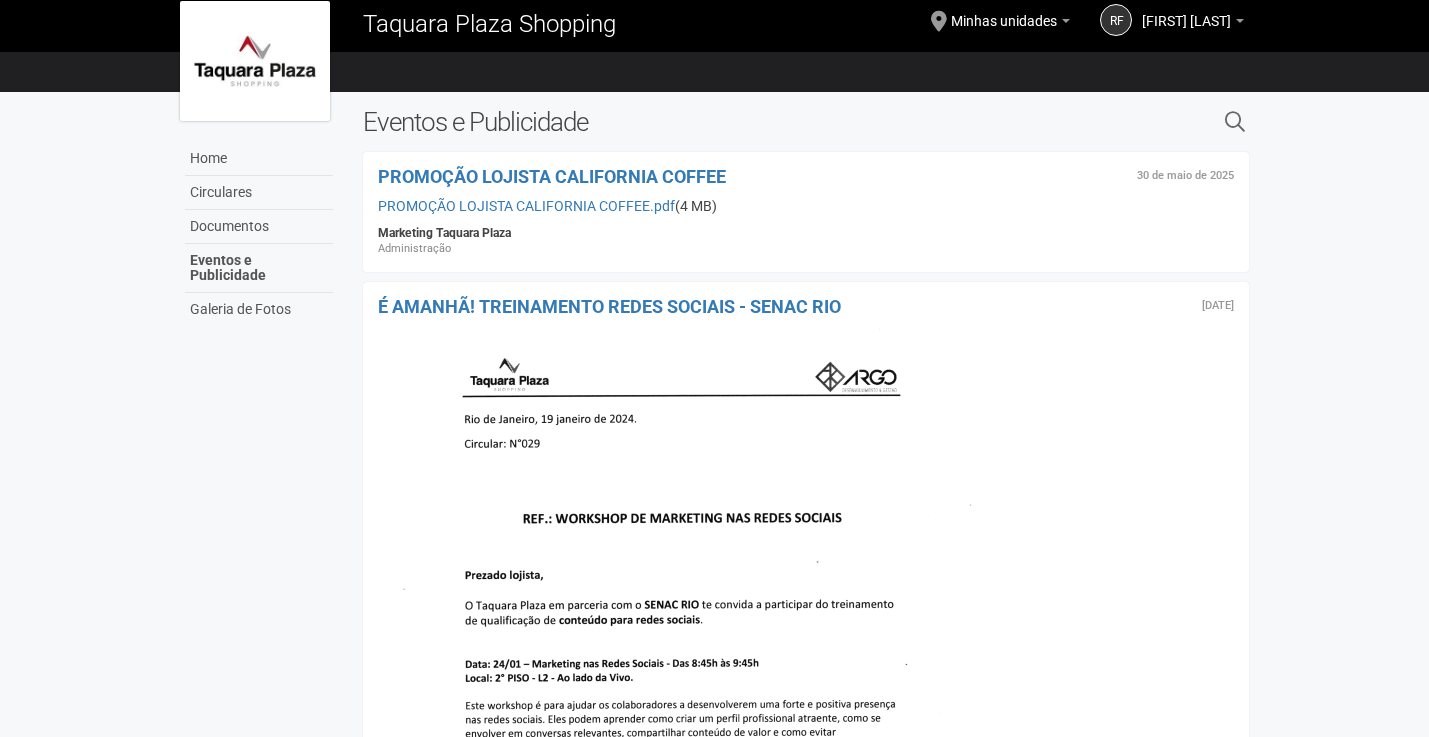 scroll, scrollTop: 0, scrollLeft: 0, axis: both 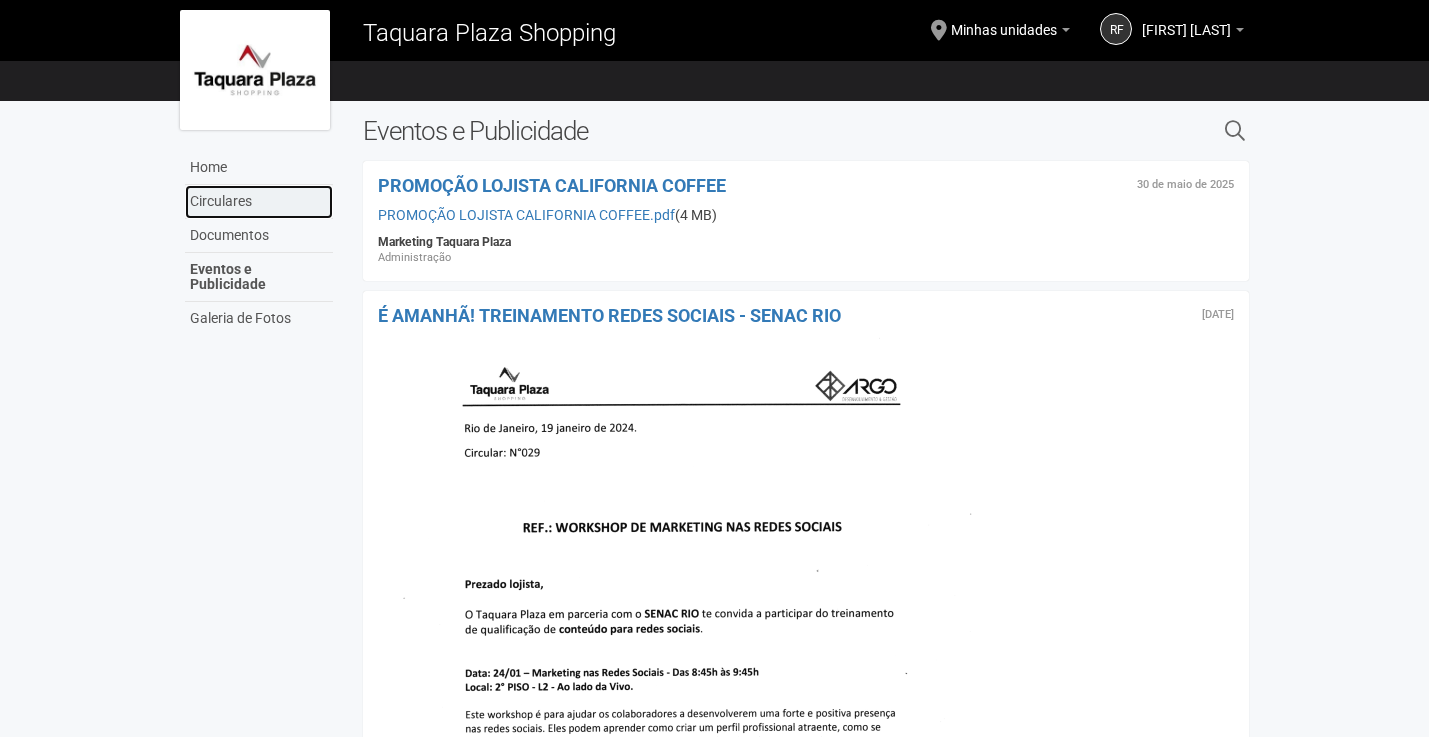 click on "Circulares" at bounding box center [259, 202] 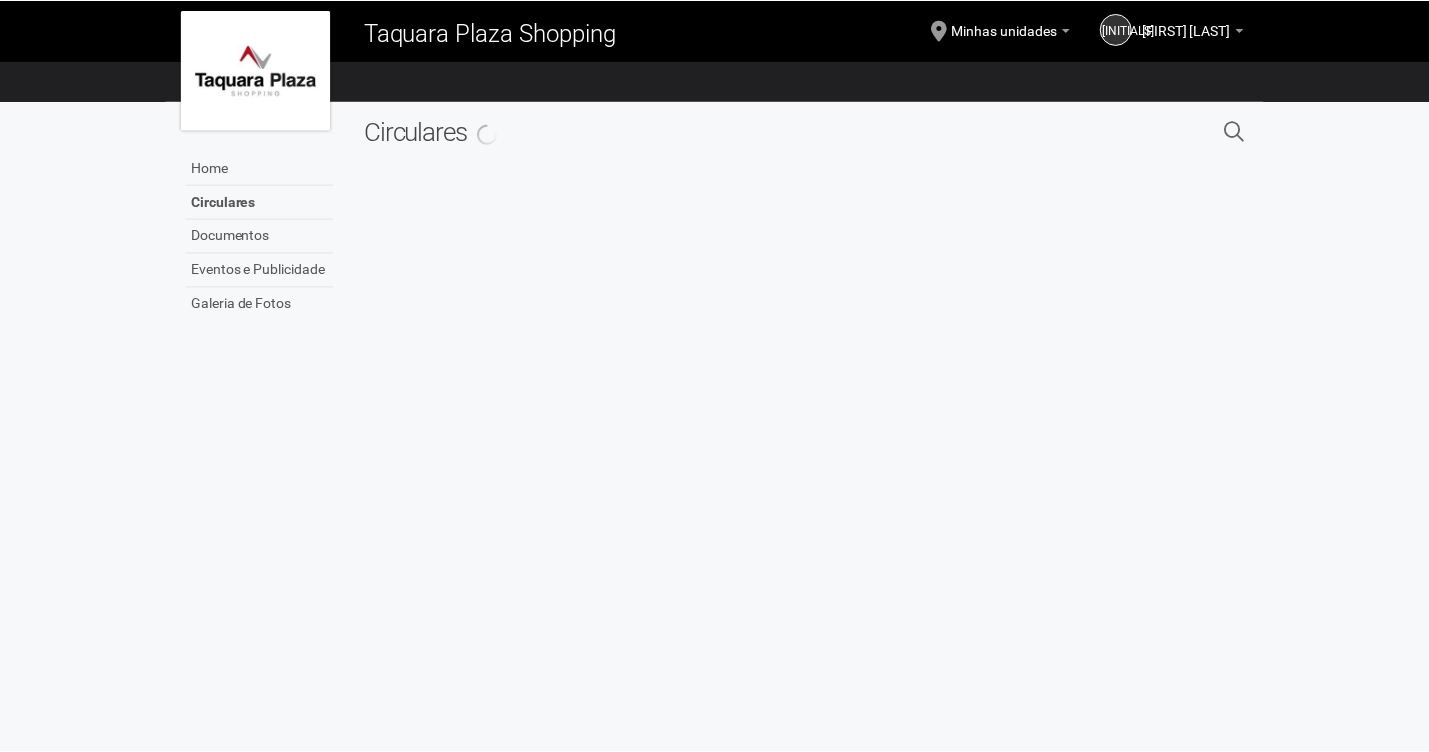scroll, scrollTop: 0, scrollLeft: 0, axis: both 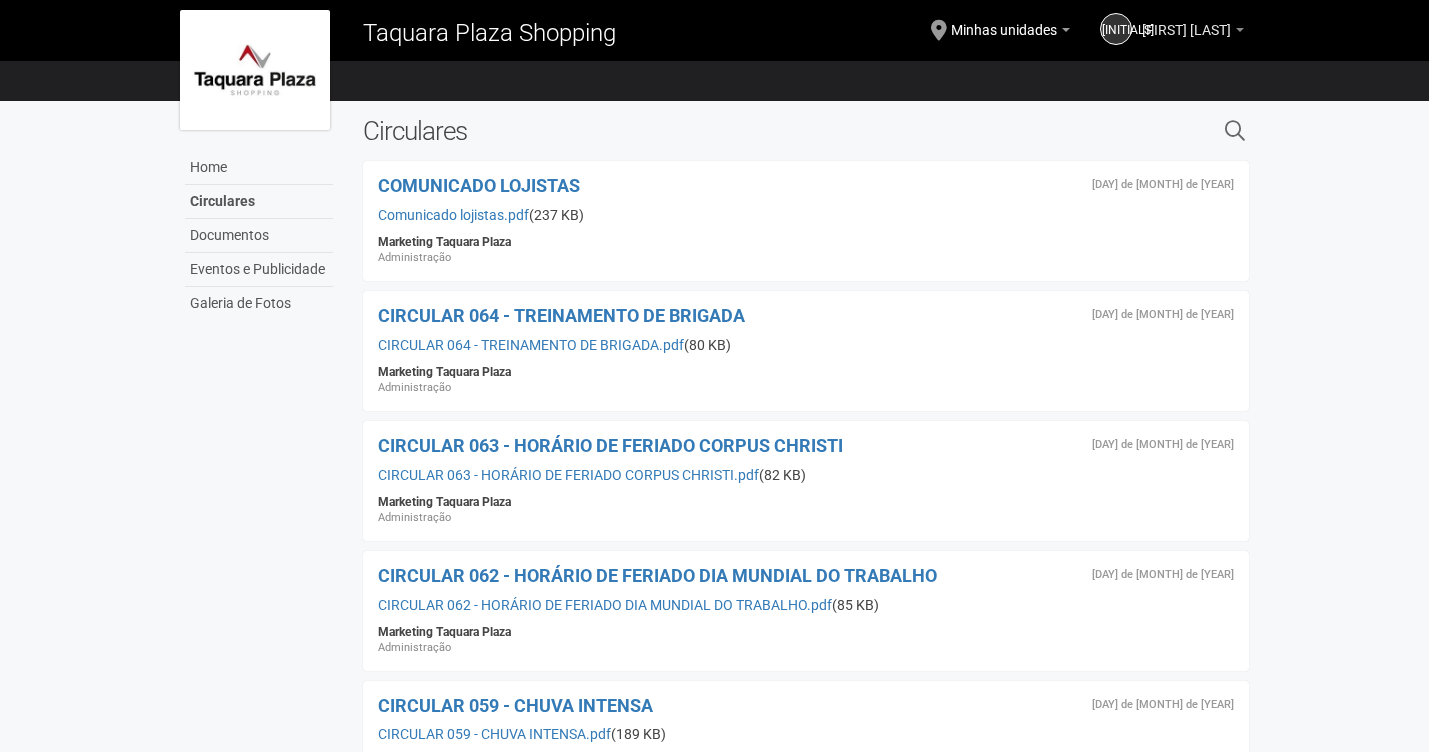 click on "[FIRST] [LAST] [LAST]" at bounding box center (1164, 20) 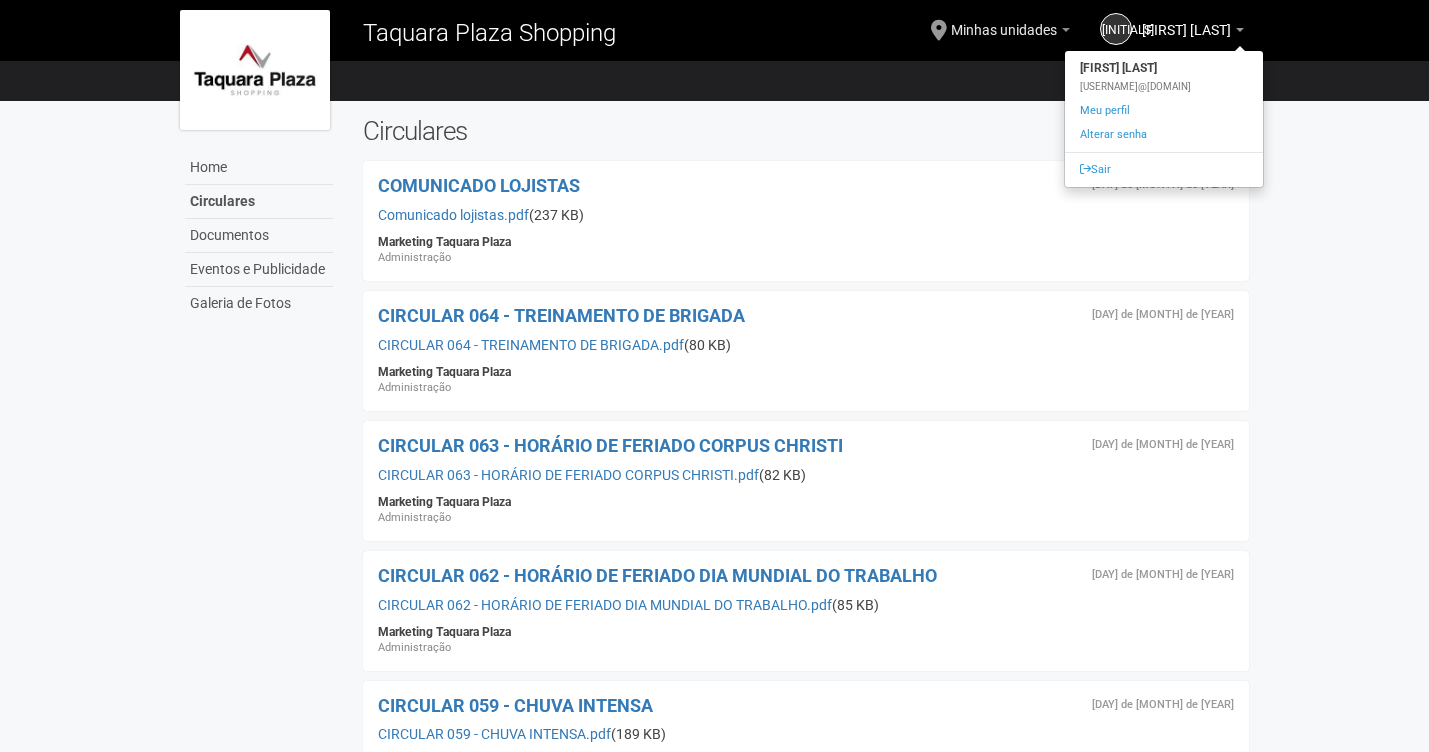 click on "Minhas unidades" at bounding box center [960, 20] 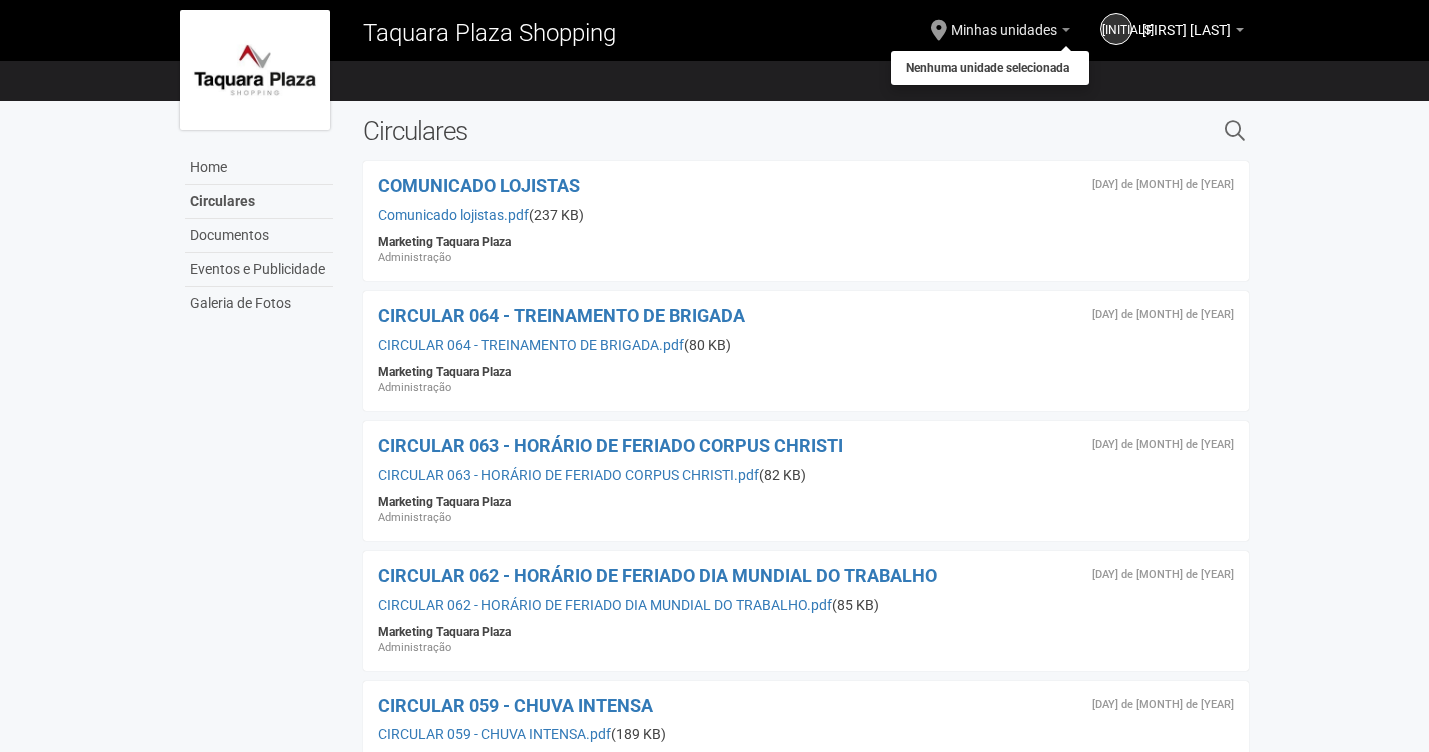 click on "Minhas unidades
Nenhuma unidade selecionada" at bounding box center [966, 32] 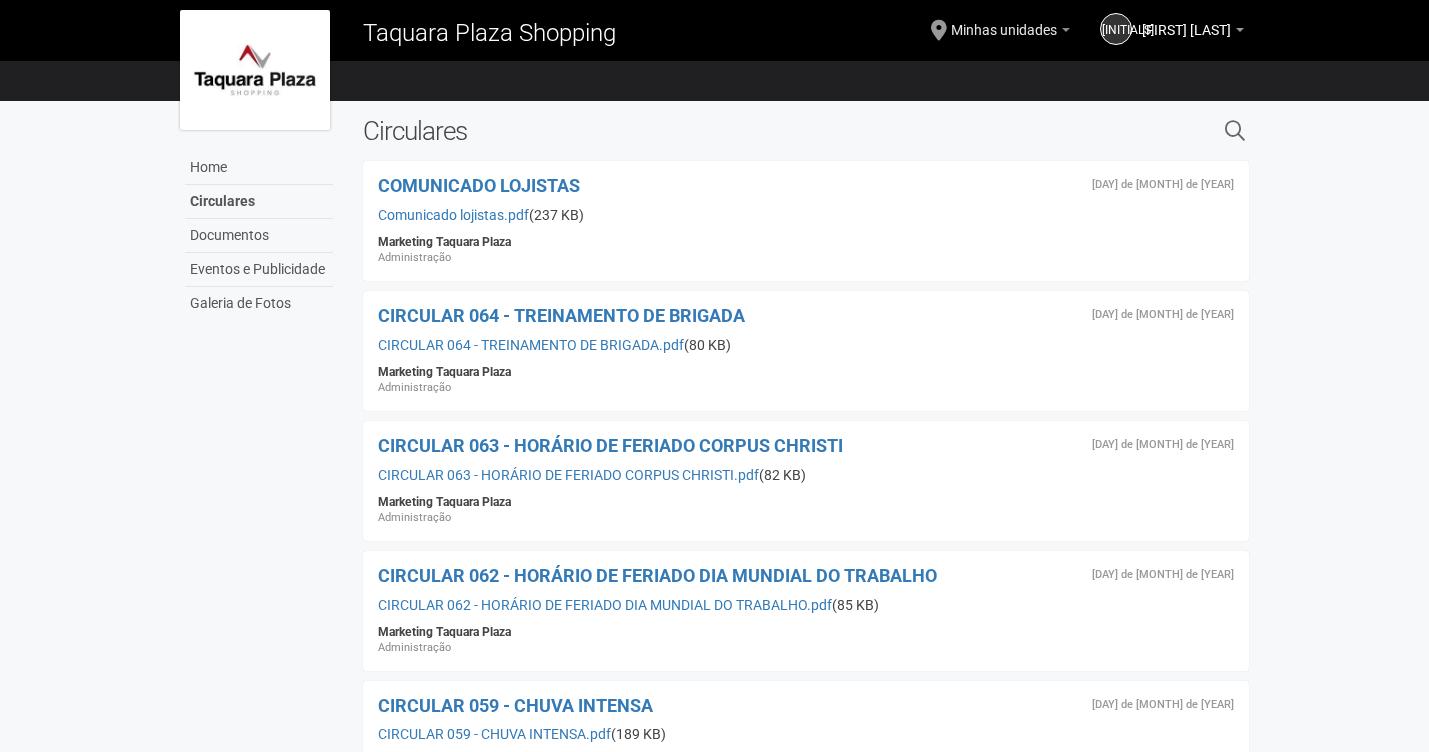 click on "Minhas unidades" at bounding box center [1171, 33] 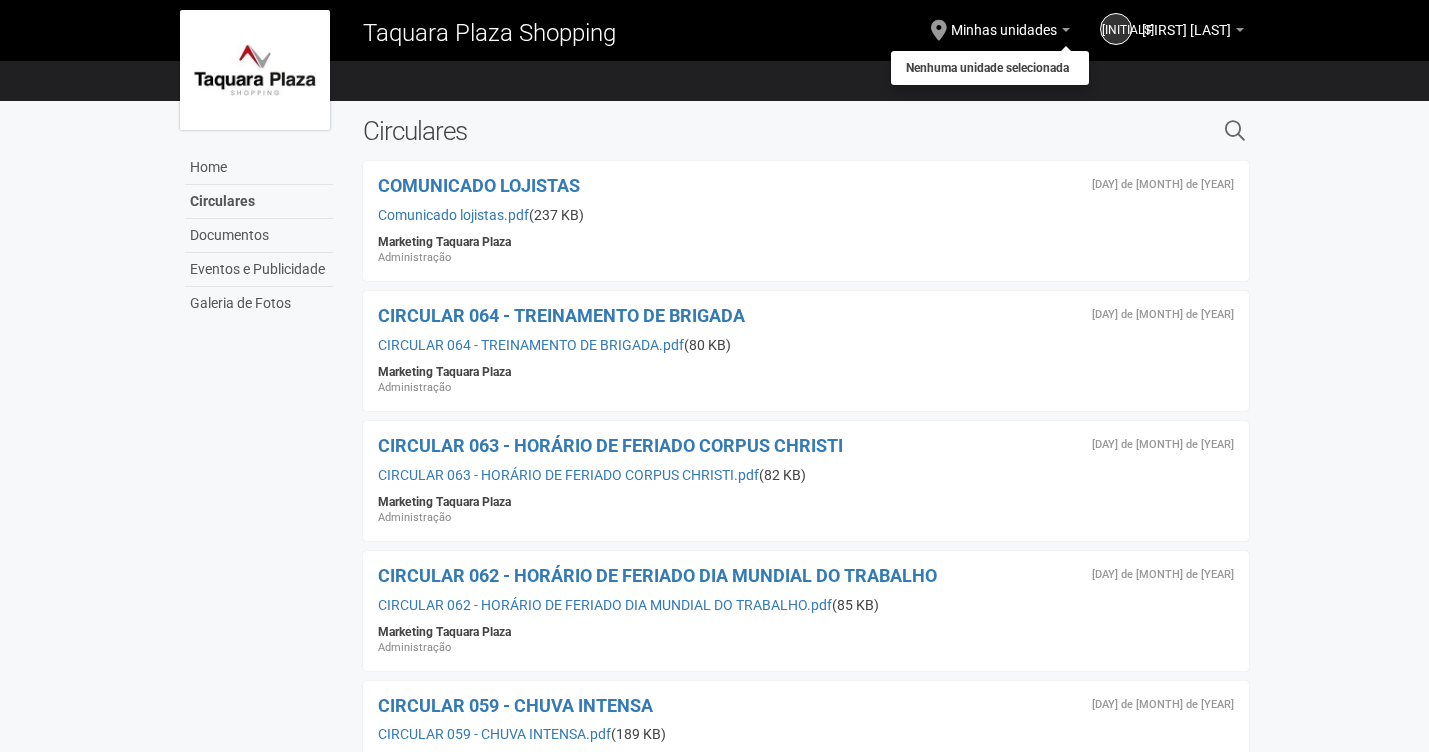 click on "Nenhuma unidade selecionada" at bounding box center (946, 68) 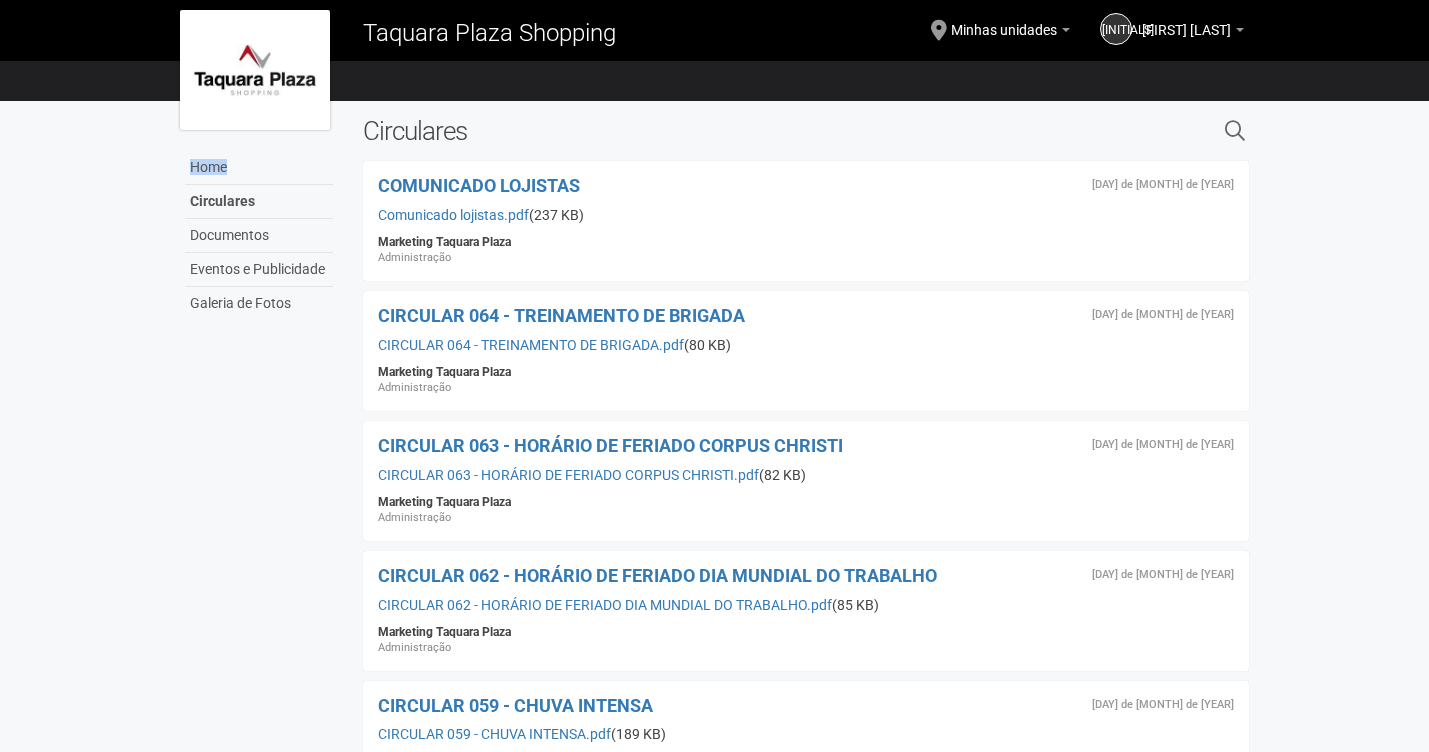click on "Home
Home
Circulares
Documentos
Eventos e Publicidade
Galeria de Fotos
Meu Perfil
Minhas unidades
Sair" at bounding box center (714, 81) 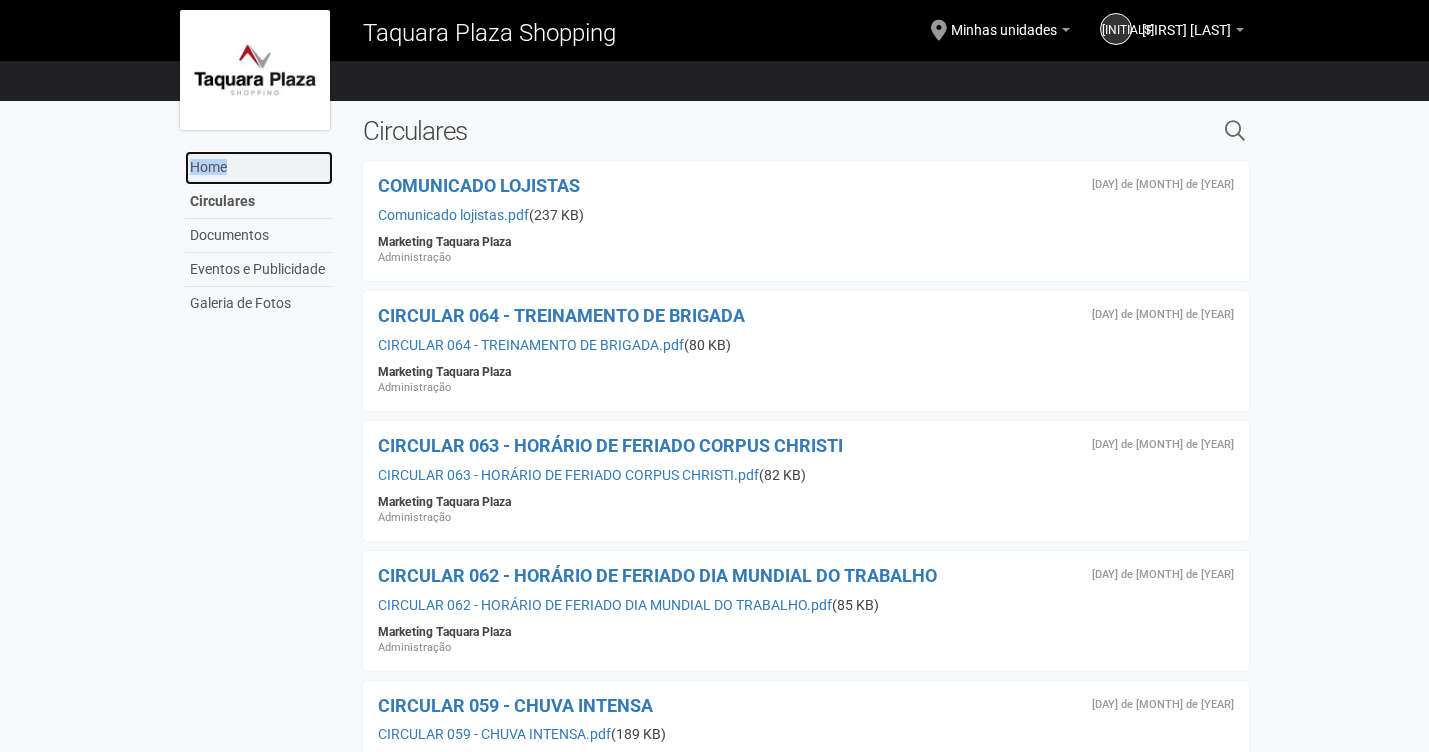 click on "Home" at bounding box center (259, 168) 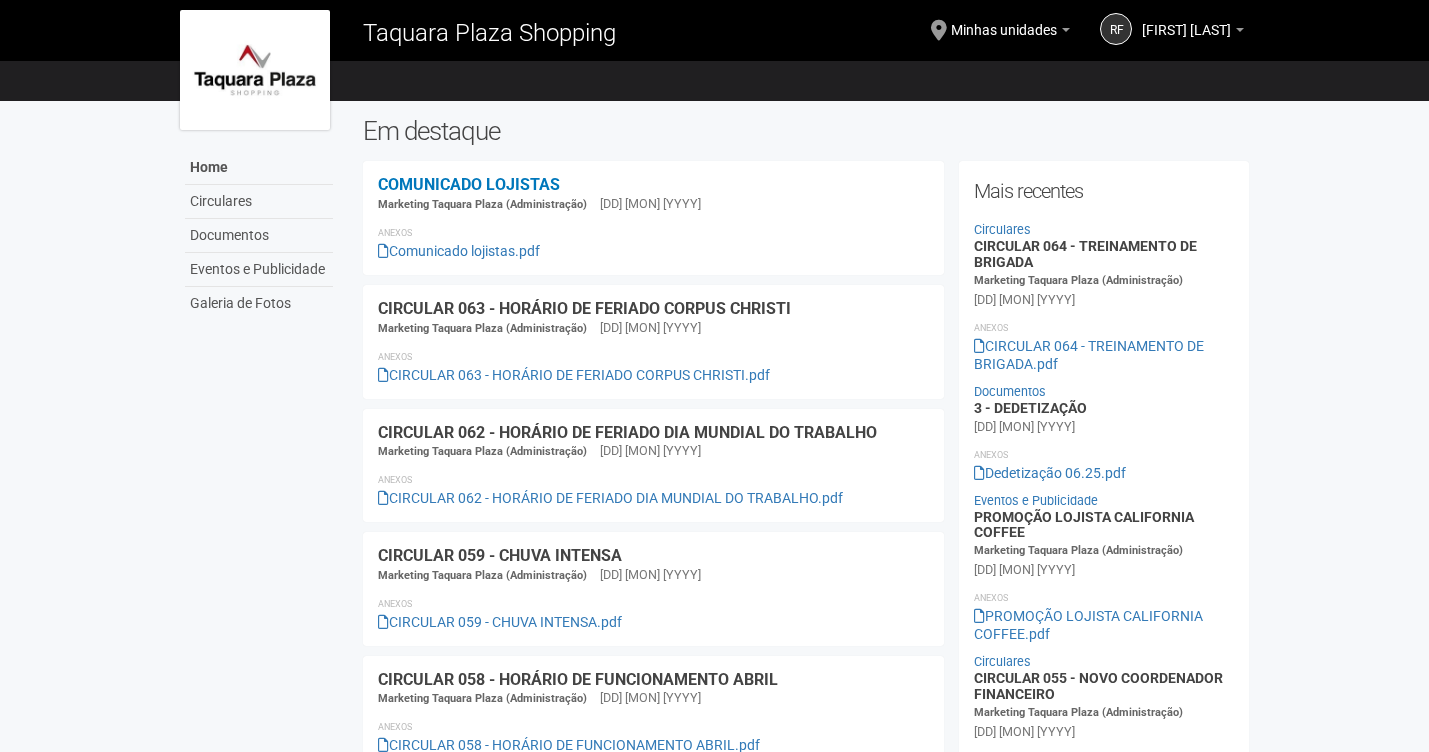 scroll, scrollTop: 0, scrollLeft: 0, axis: both 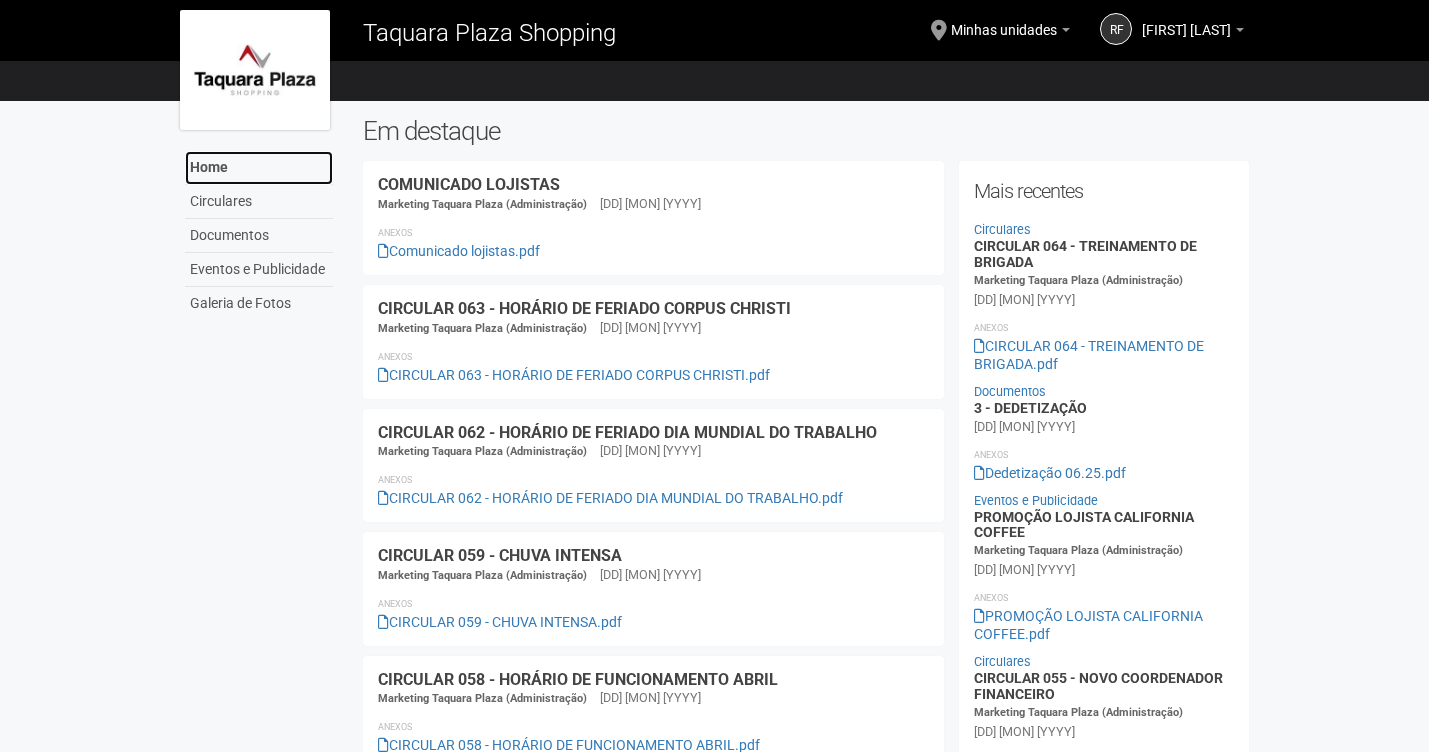 click on "Home" at bounding box center [259, 168] 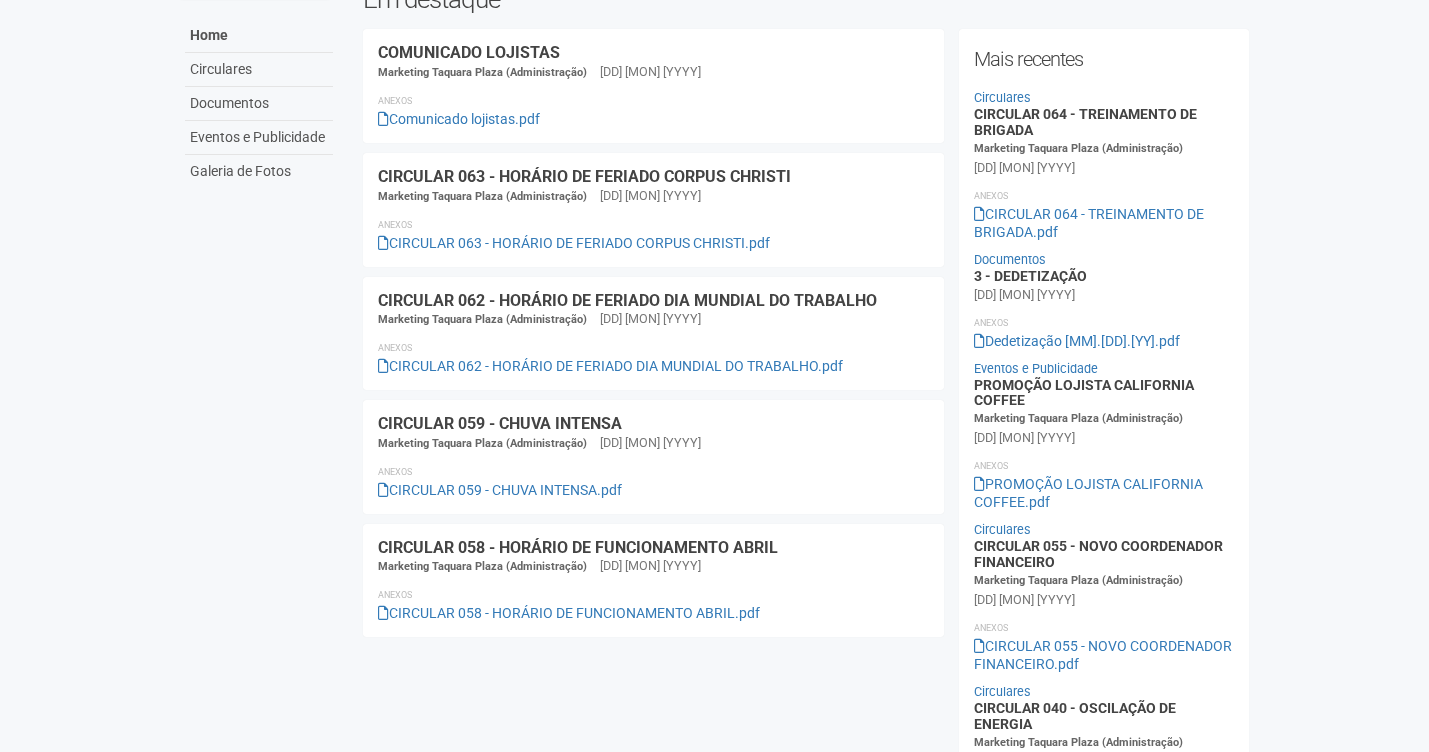 scroll, scrollTop: 0, scrollLeft: 0, axis: both 